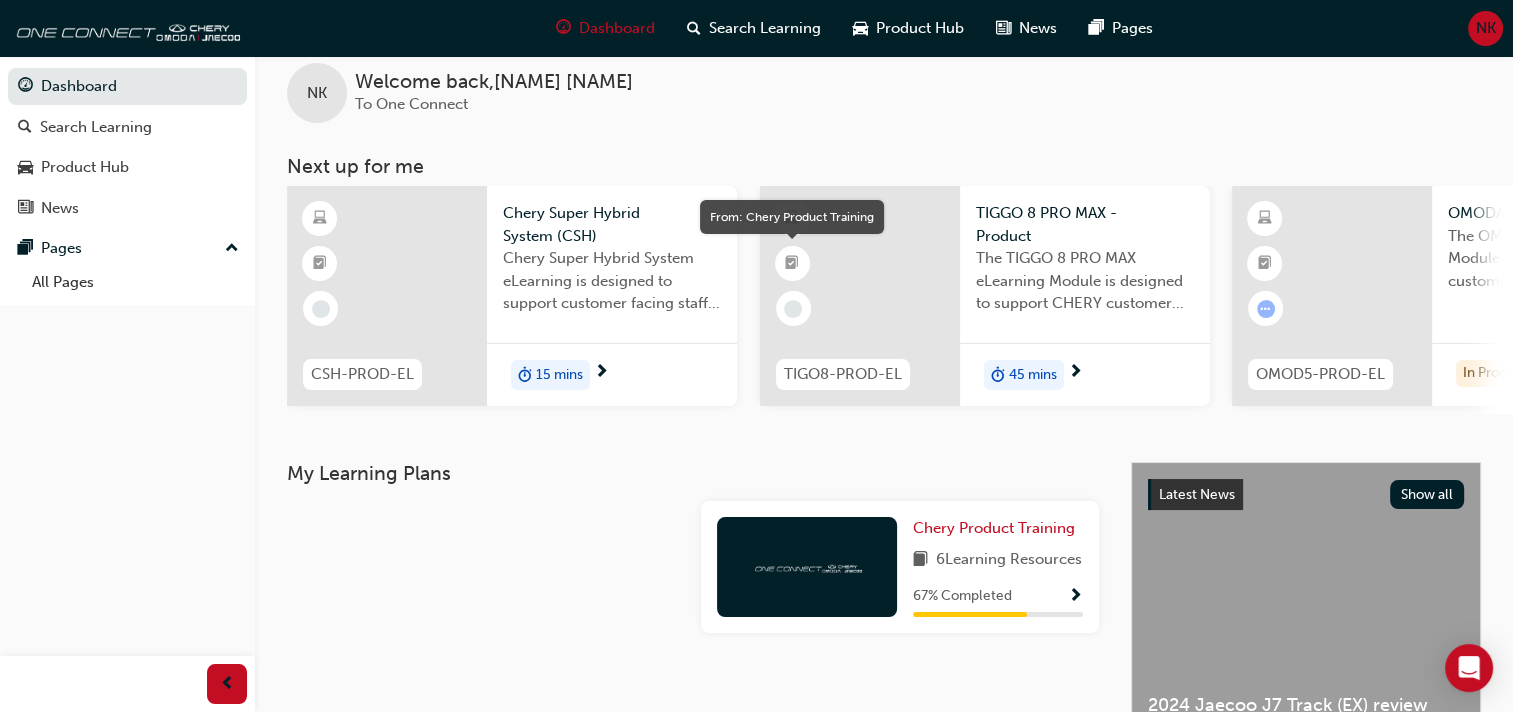 scroll, scrollTop: 100, scrollLeft: 0, axis: vertical 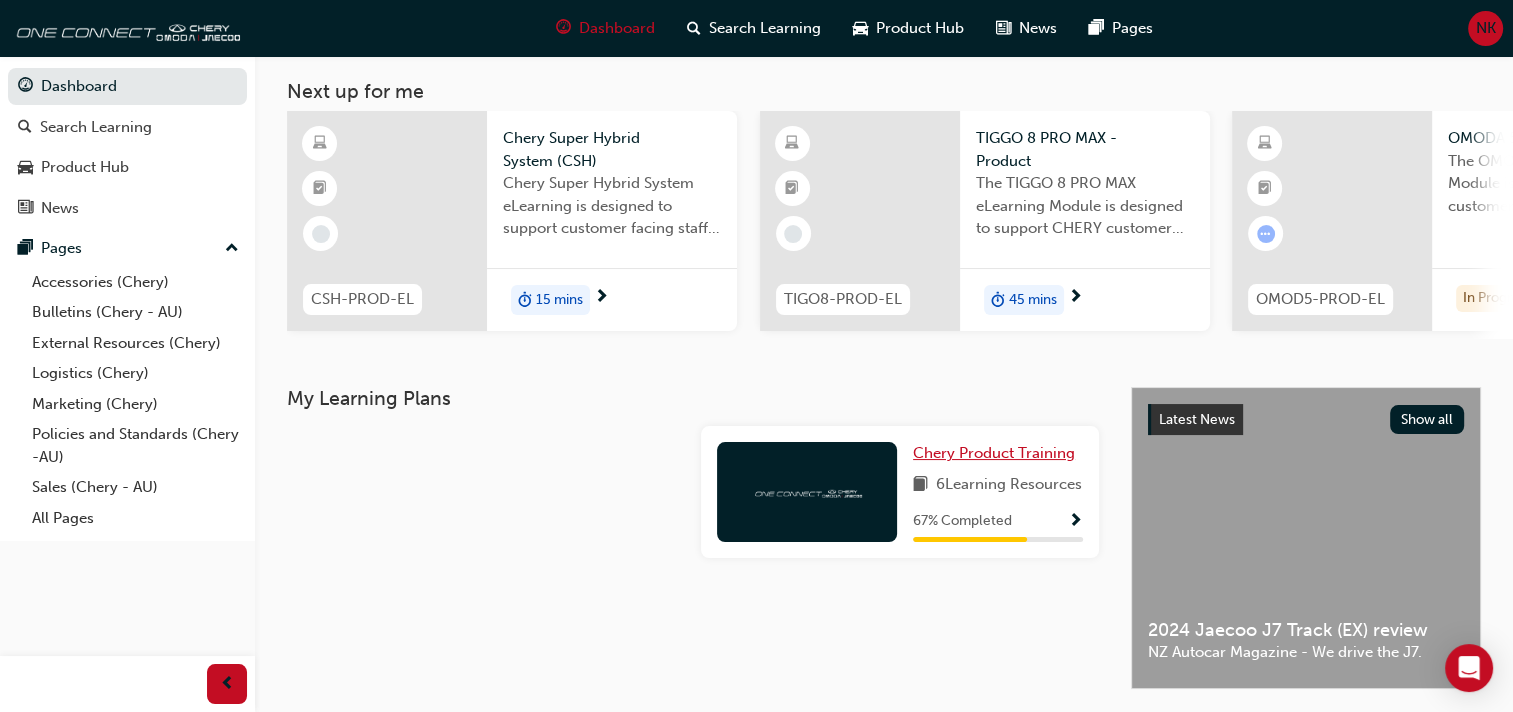 click on "Chery Product Training" at bounding box center (994, 453) 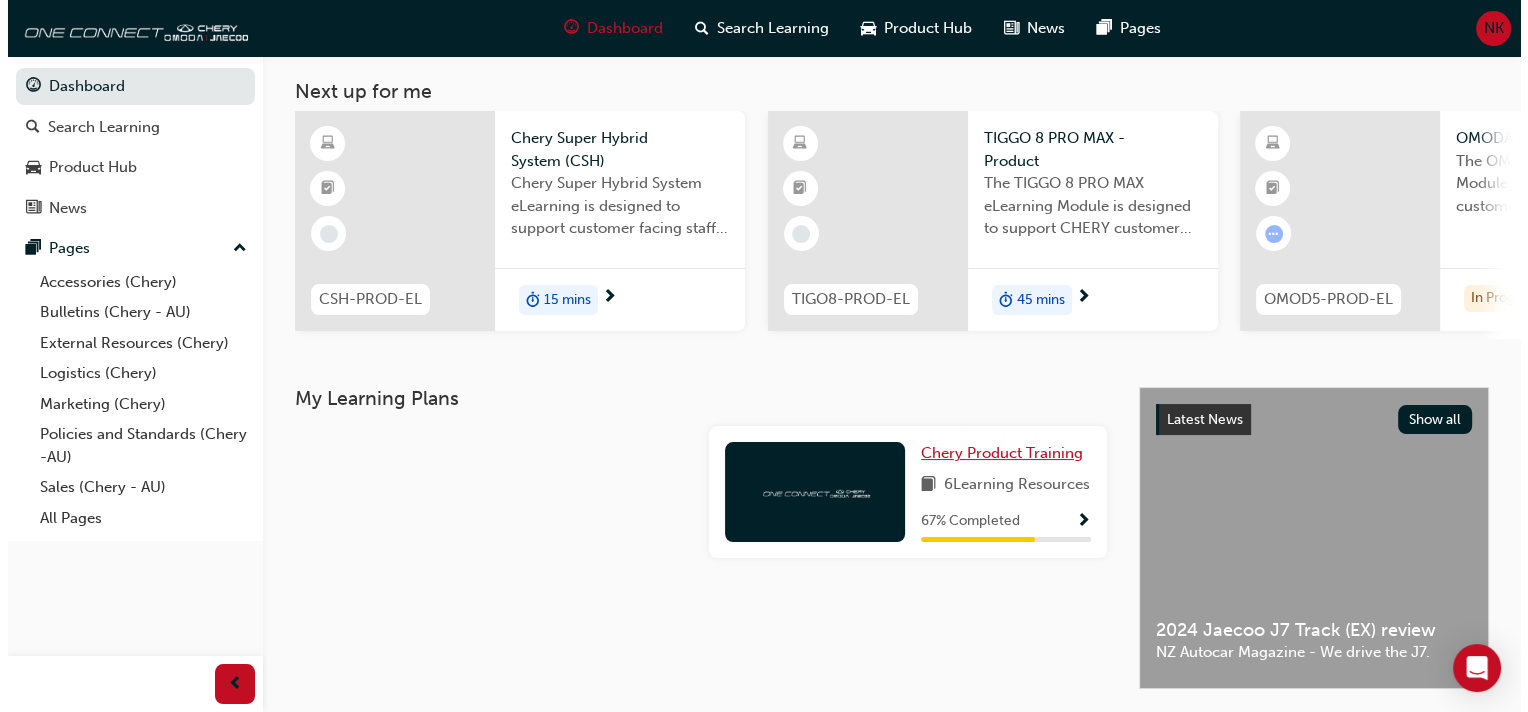 scroll, scrollTop: 0, scrollLeft: 0, axis: both 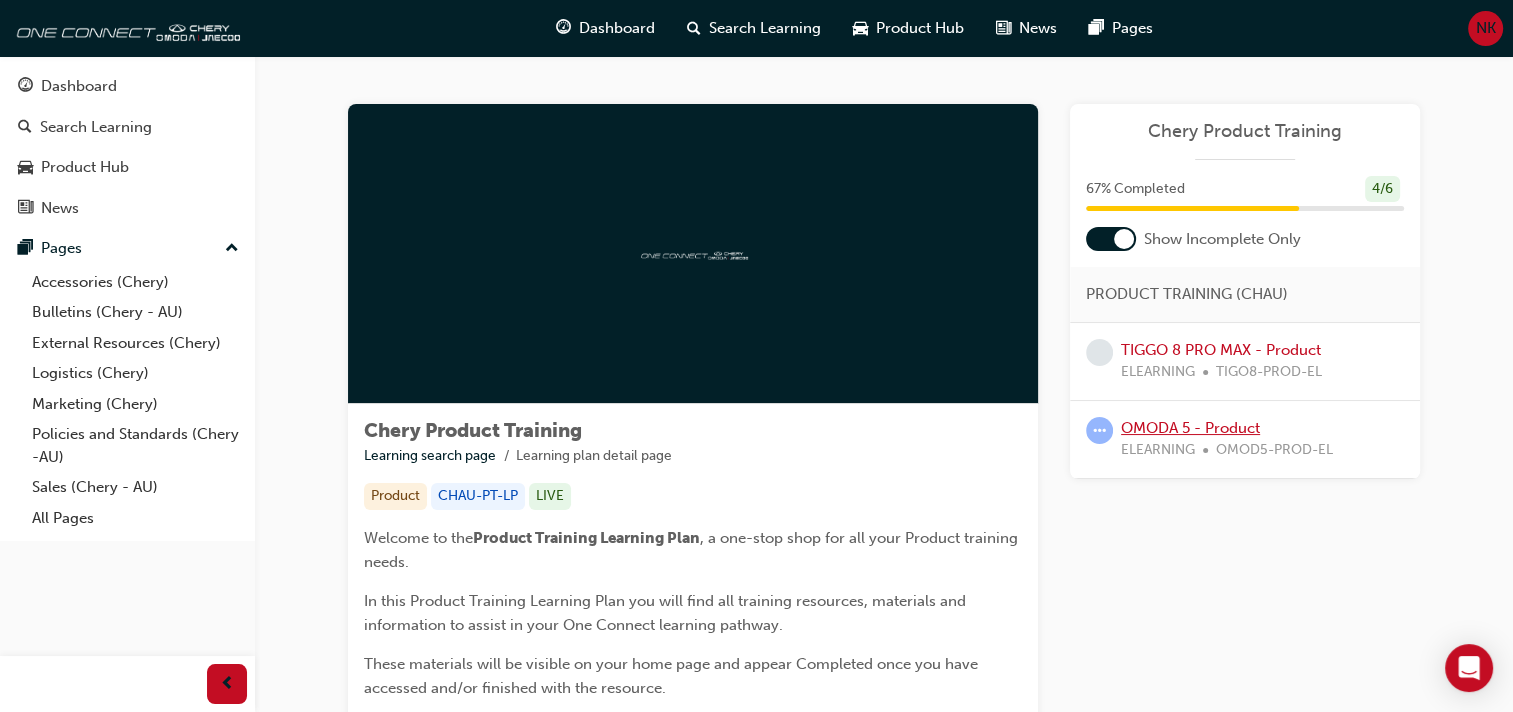 click on "OMODA 5 - Product" at bounding box center [1190, 428] 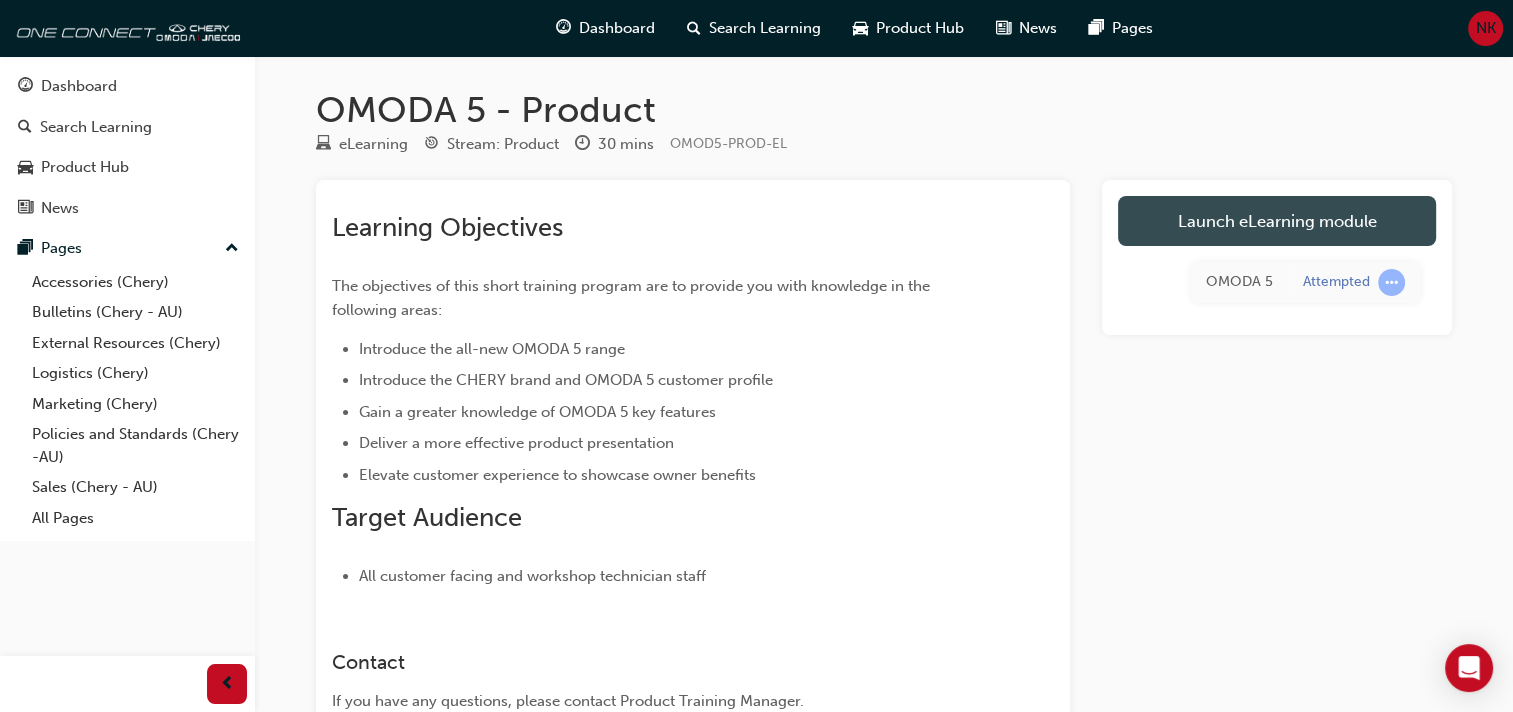 click on "Launch eLearning module" at bounding box center (1277, 221) 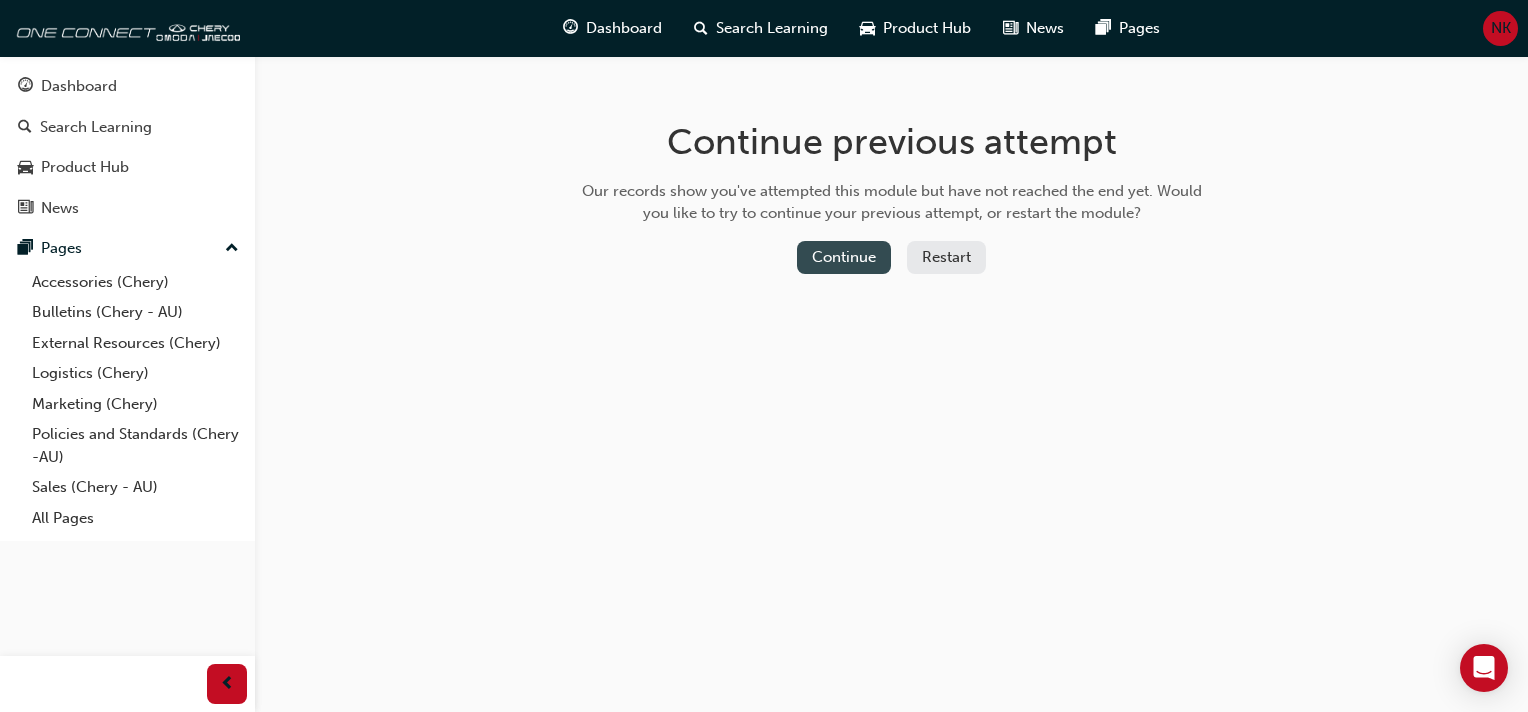 click on "Continue" at bounding box center (844, 257) 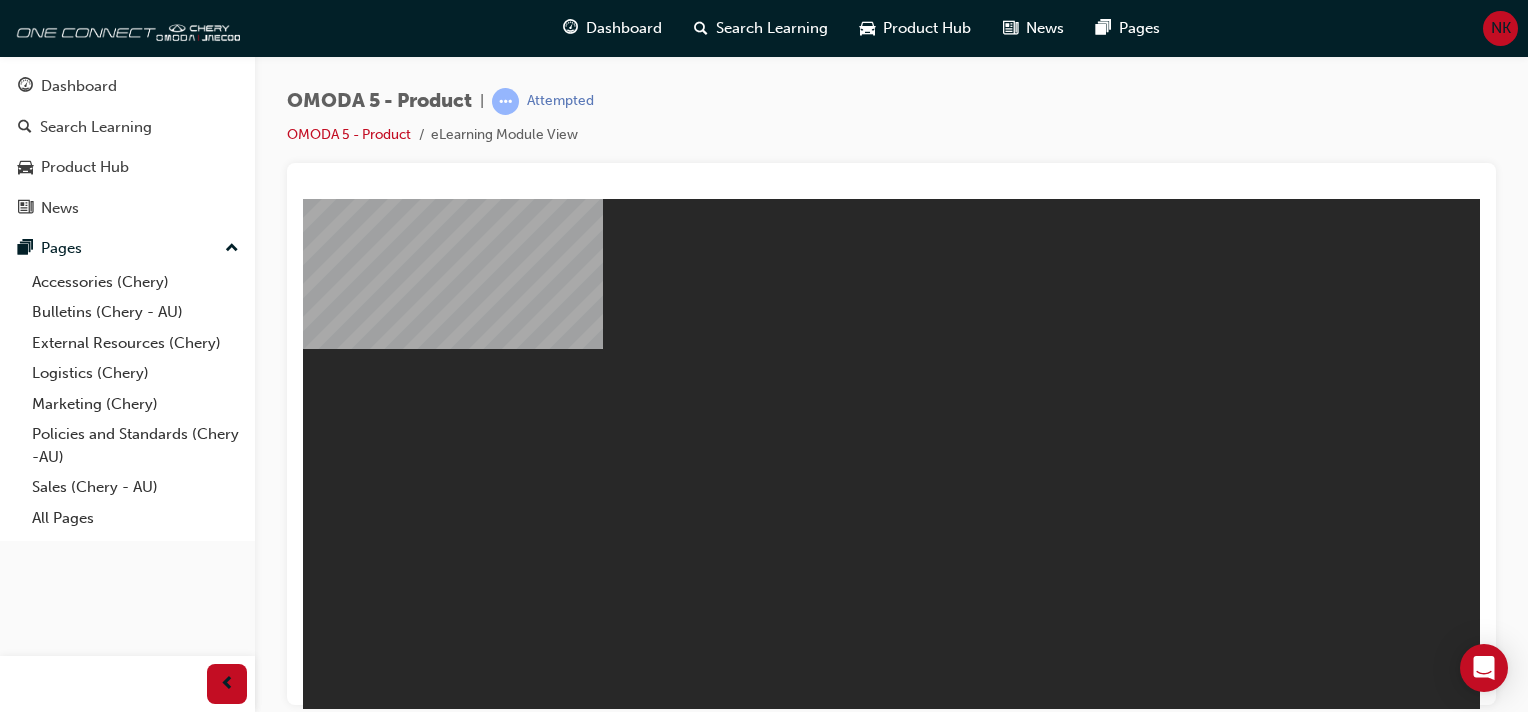 scroll, scrollTop: 0, scrollLeft: 0, axis: both 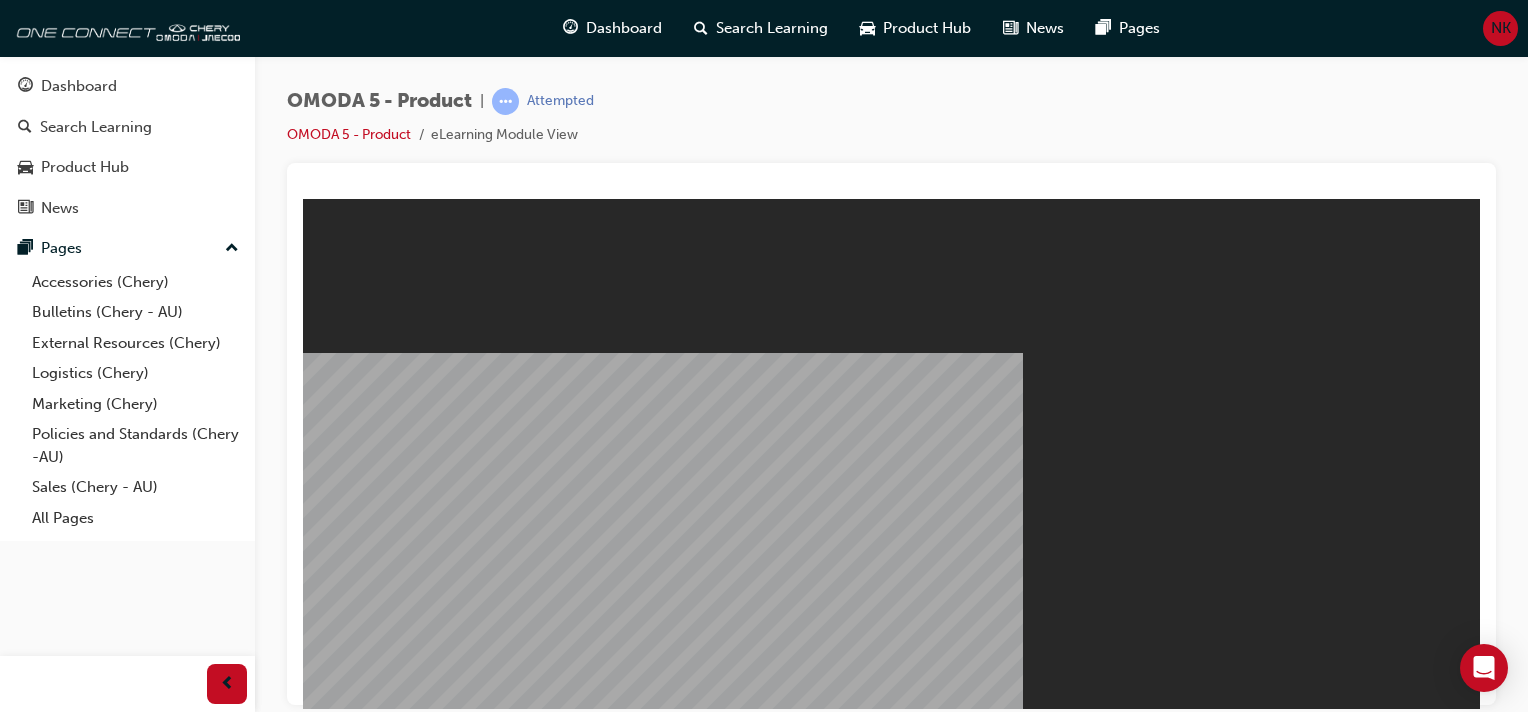 click on "Resume" at bounding box center (341, 944) 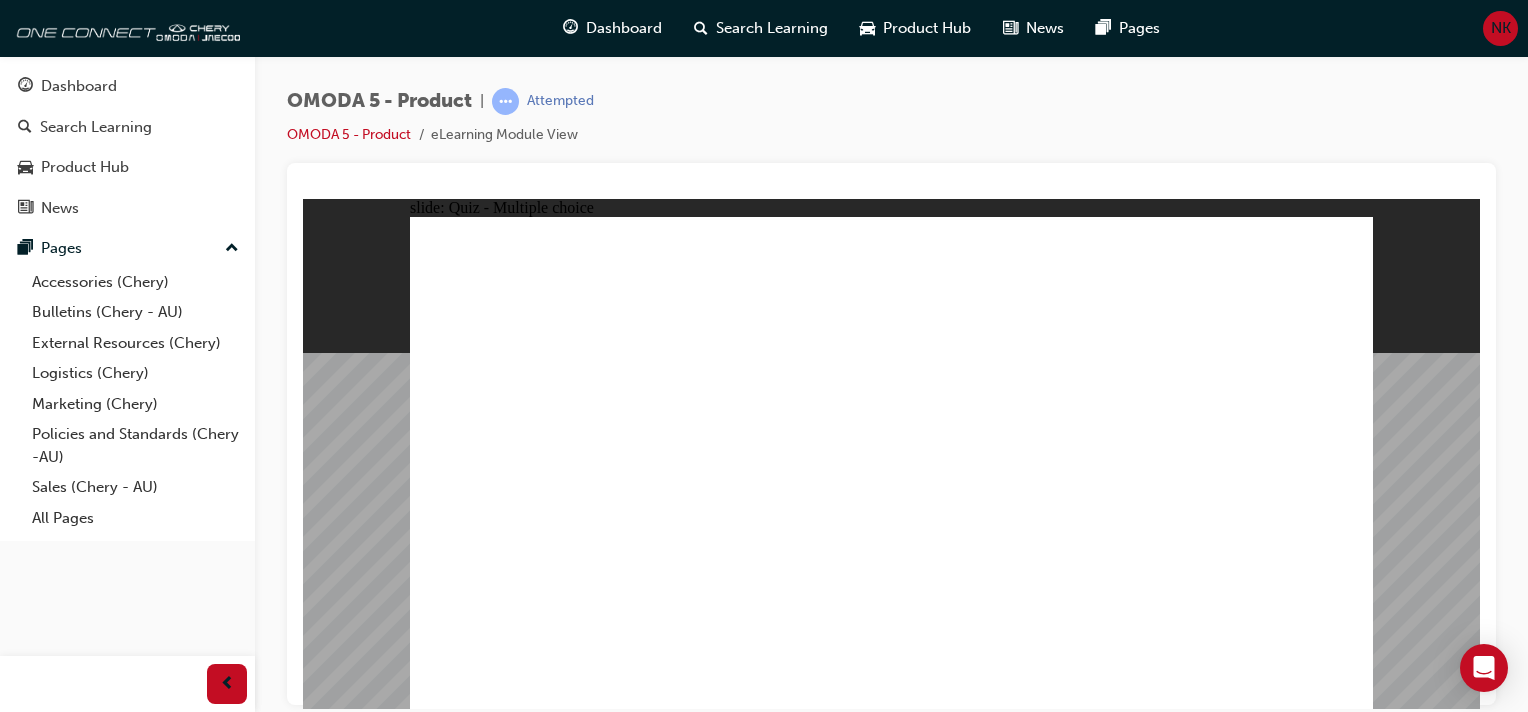 click 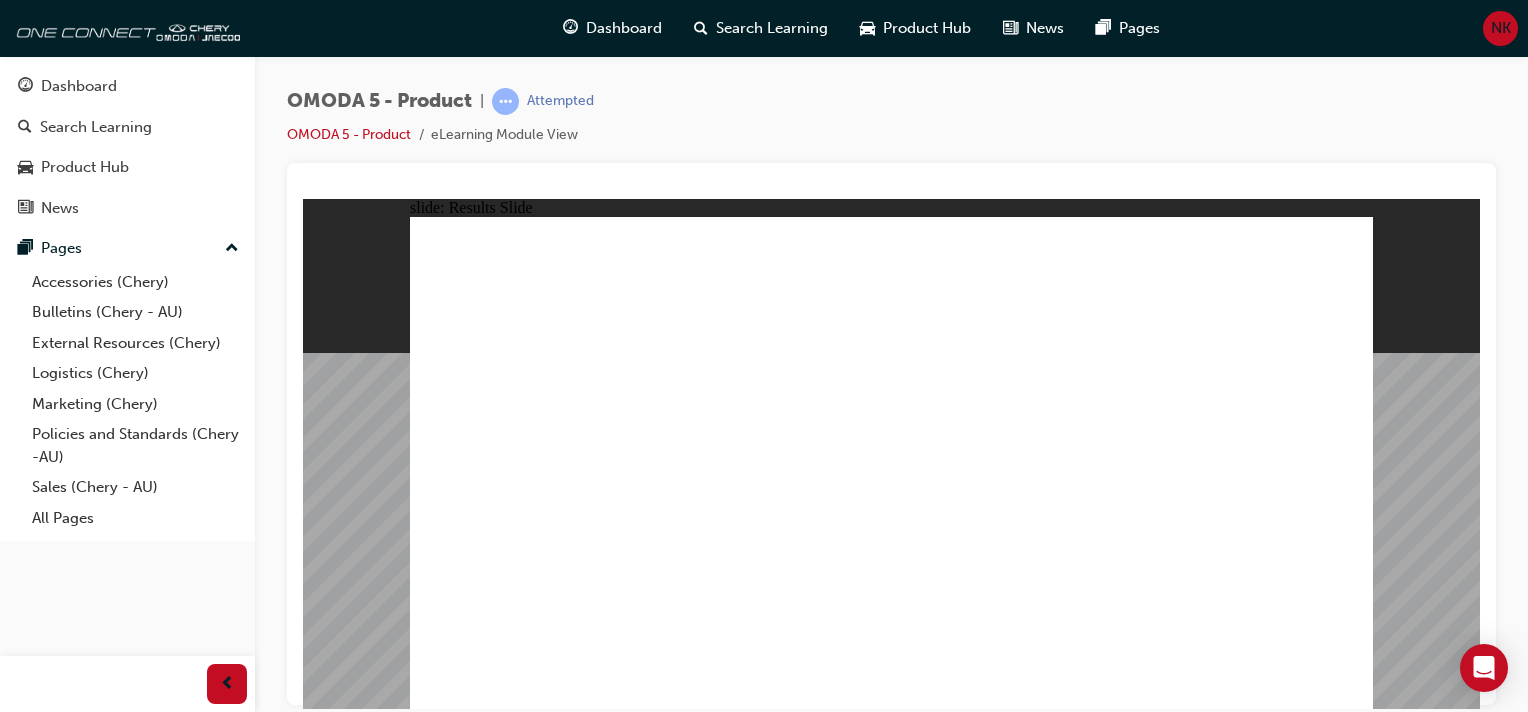 click 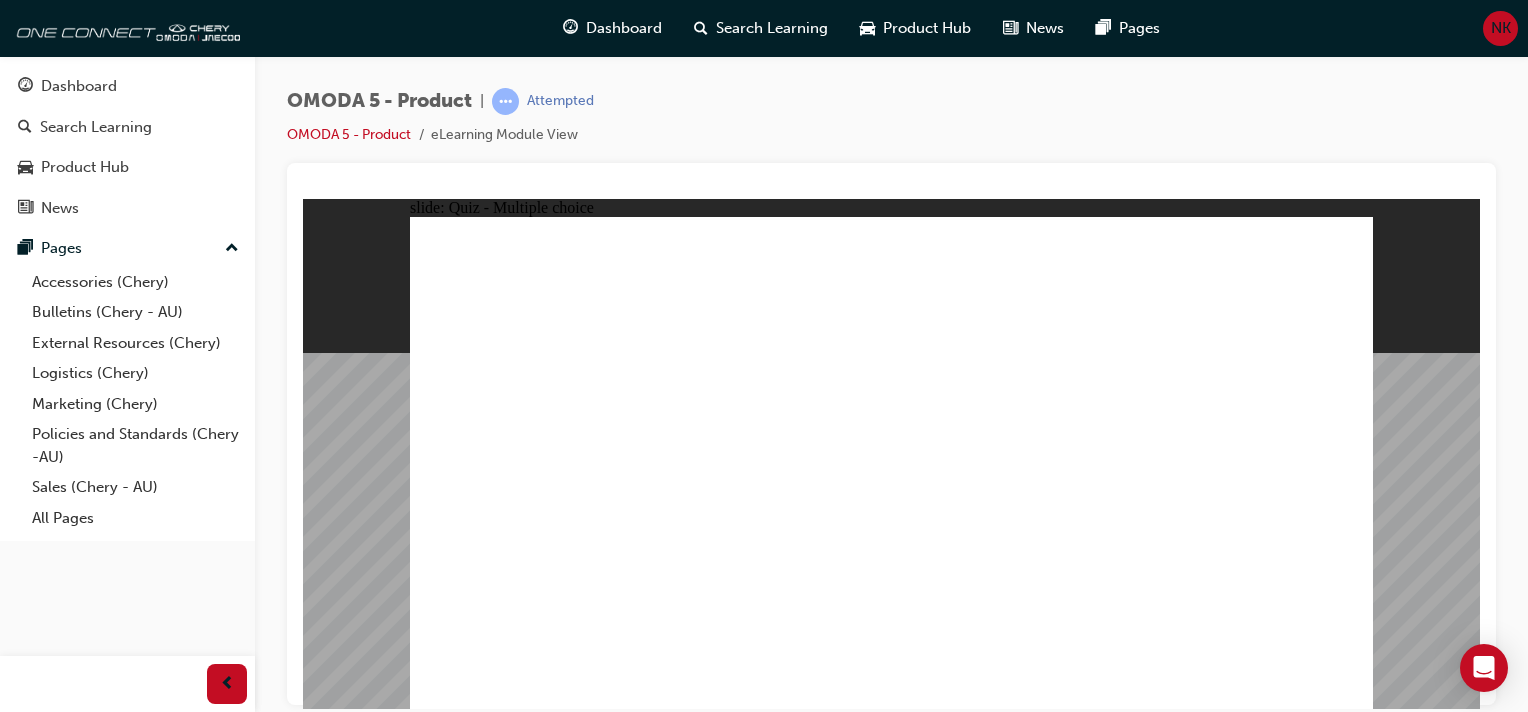 click 